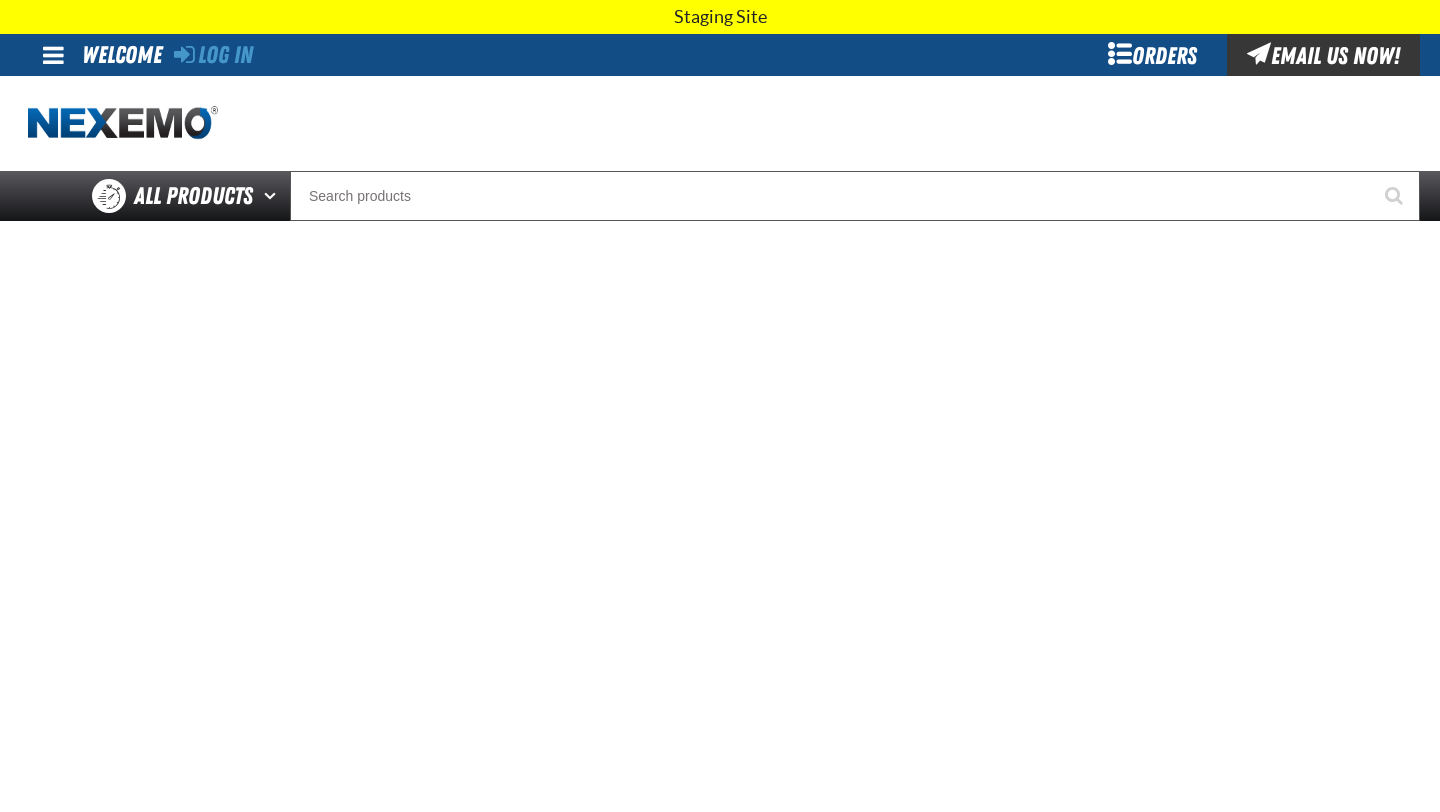 scroll, scrollTop: 0, scrollLeft: 0, axis: both 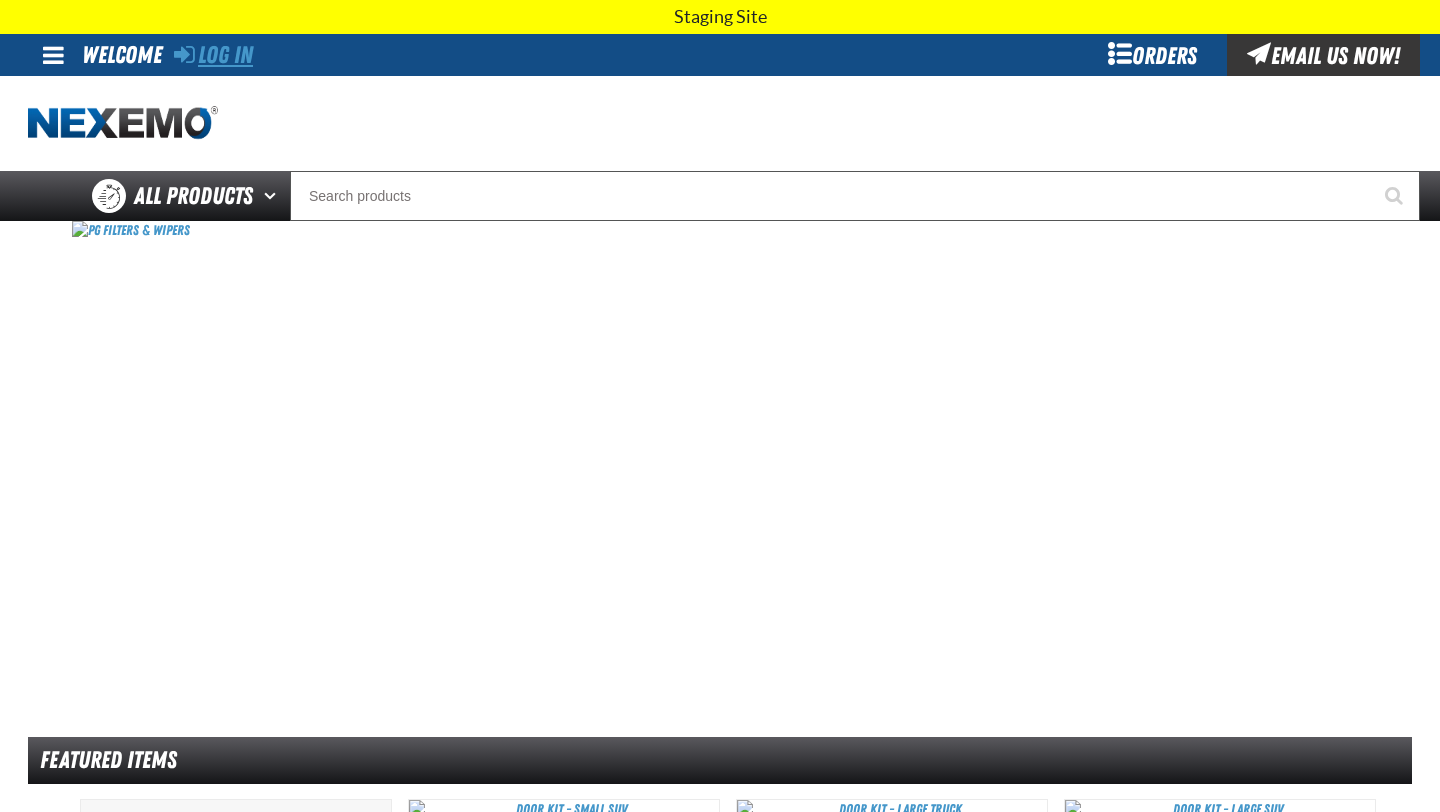 click on "Log In" at bounding box center [213, 55] 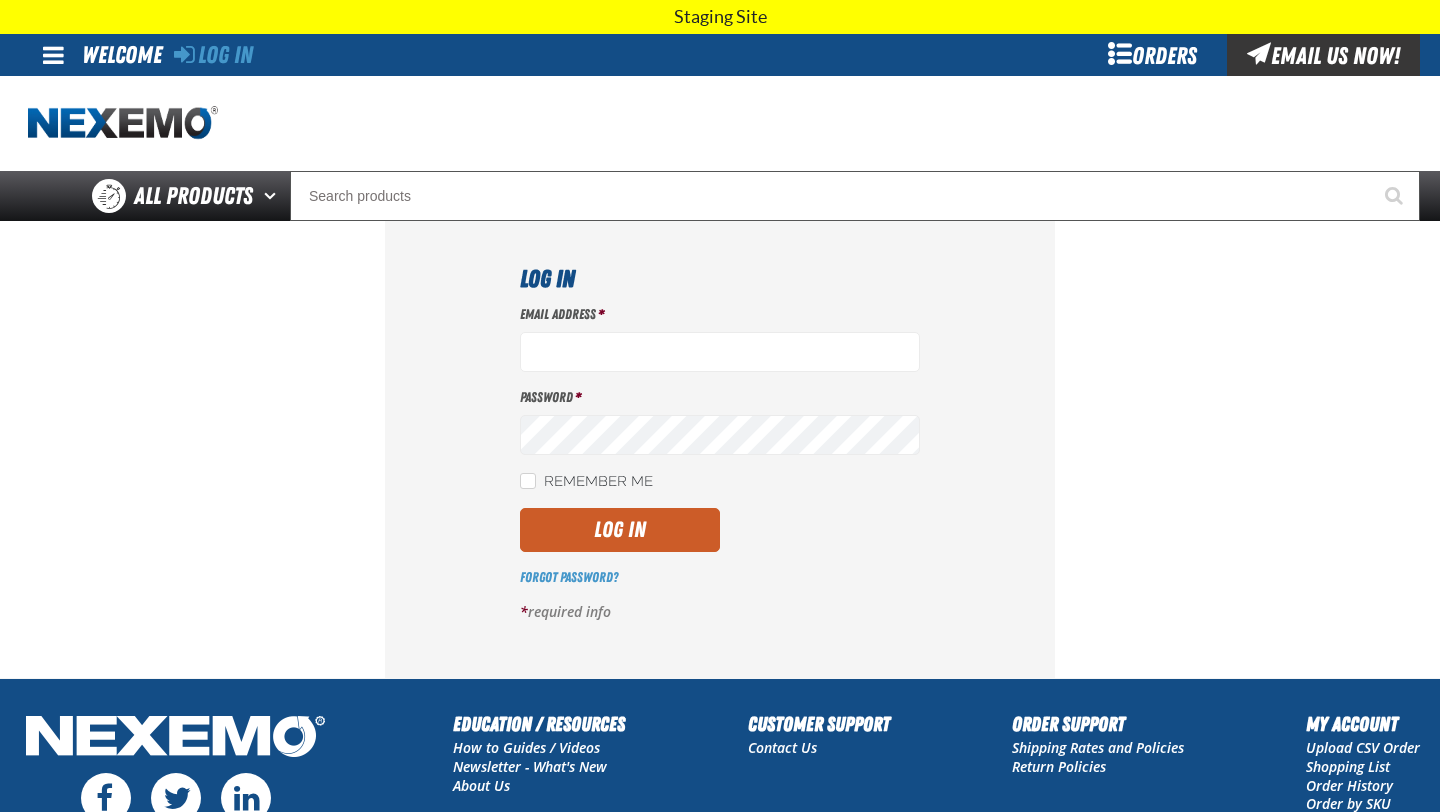 scroll, scrollTop: 0, scrollLeft: 0, axis: both 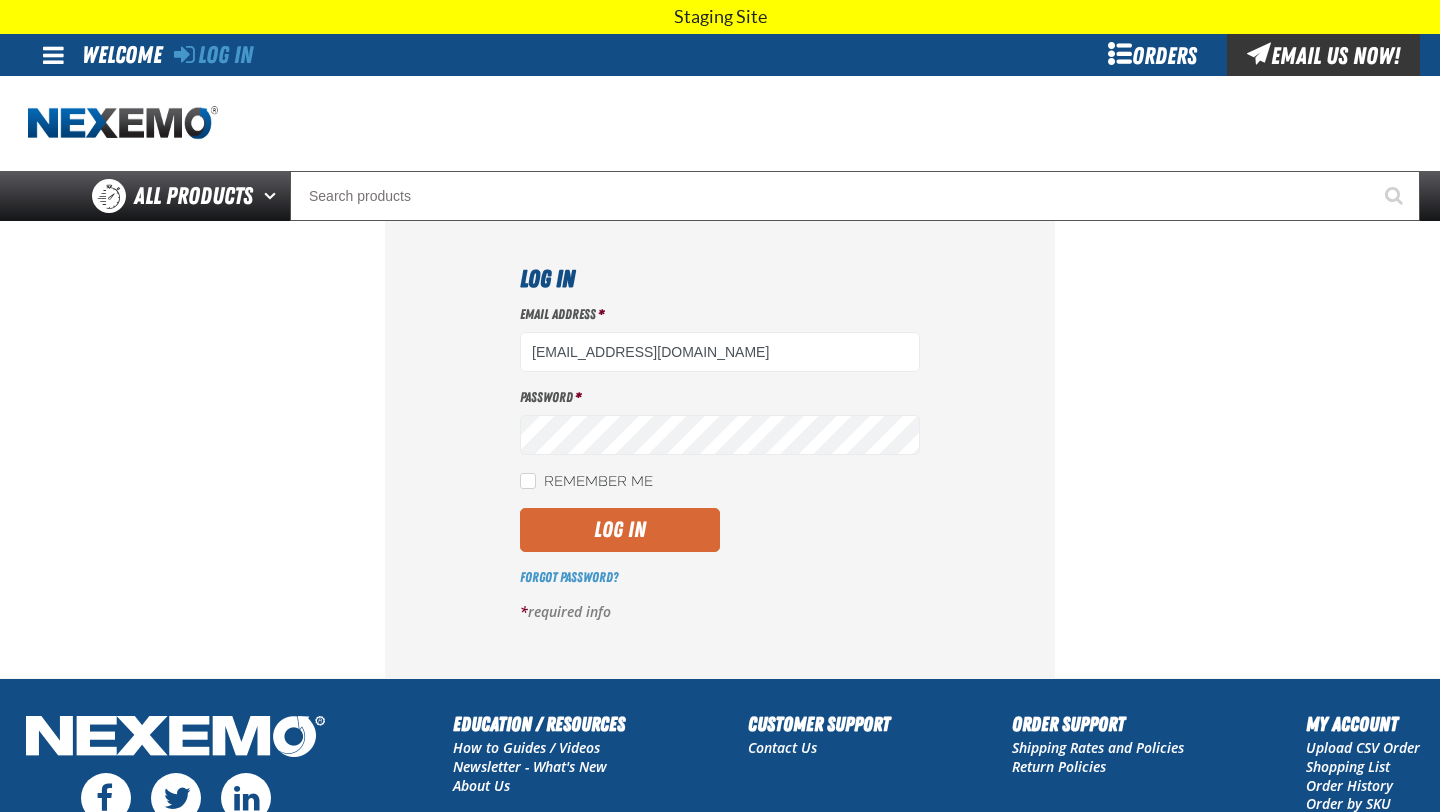 click on "Log In" at bounding box center (620, 530) 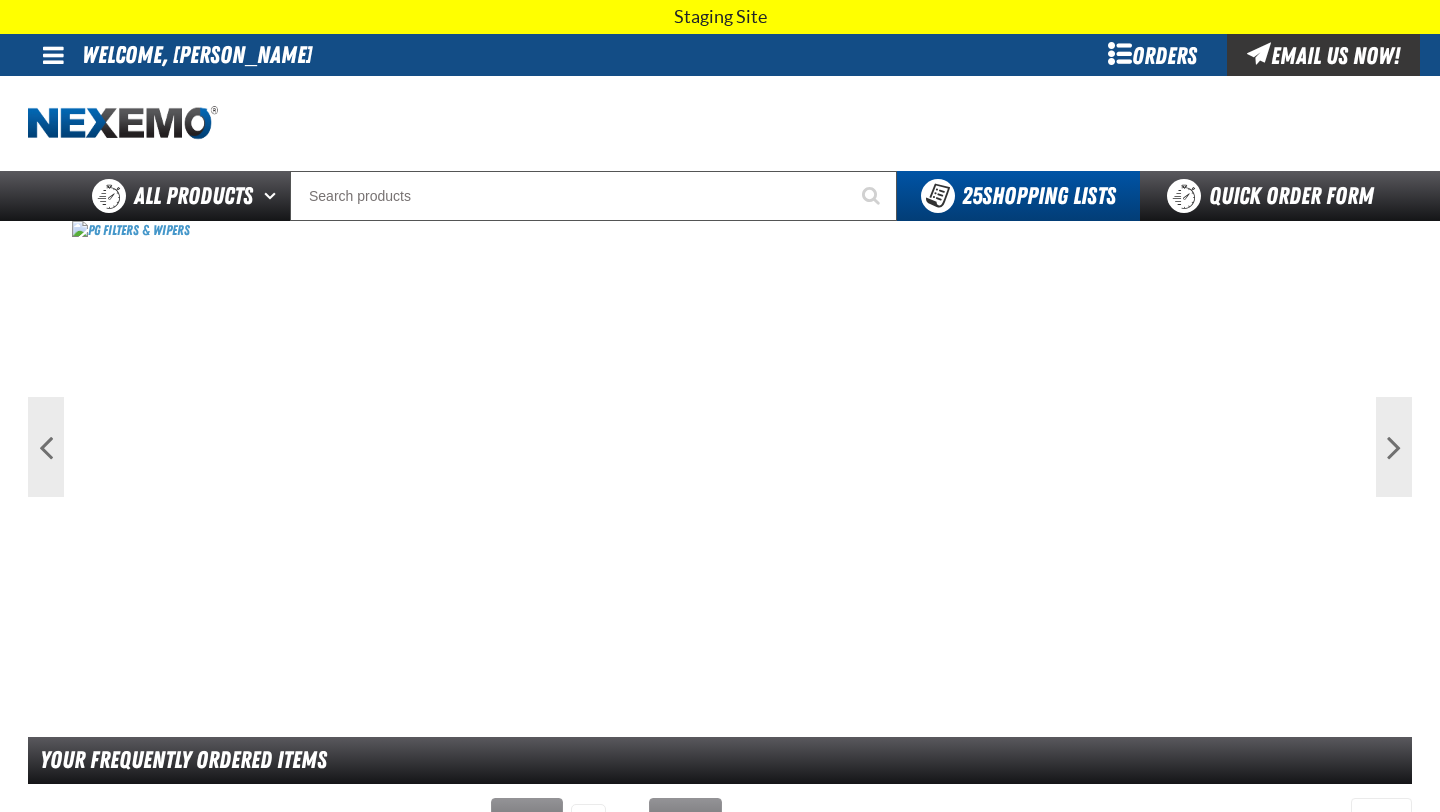 scroll, scrollTop: 0, scrollLeft: 0, axis: both 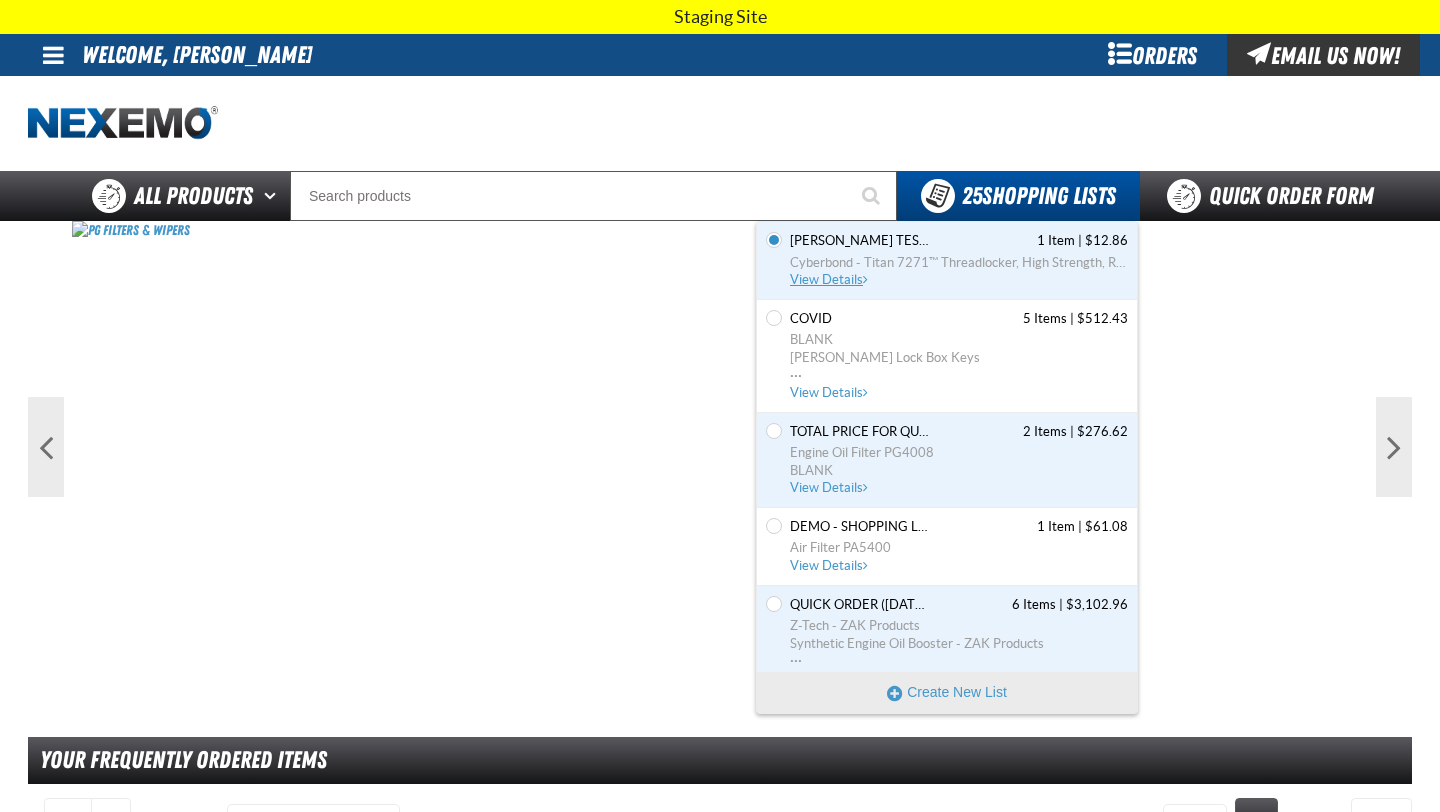 click on "View Details" at bounding box center (830, 279) 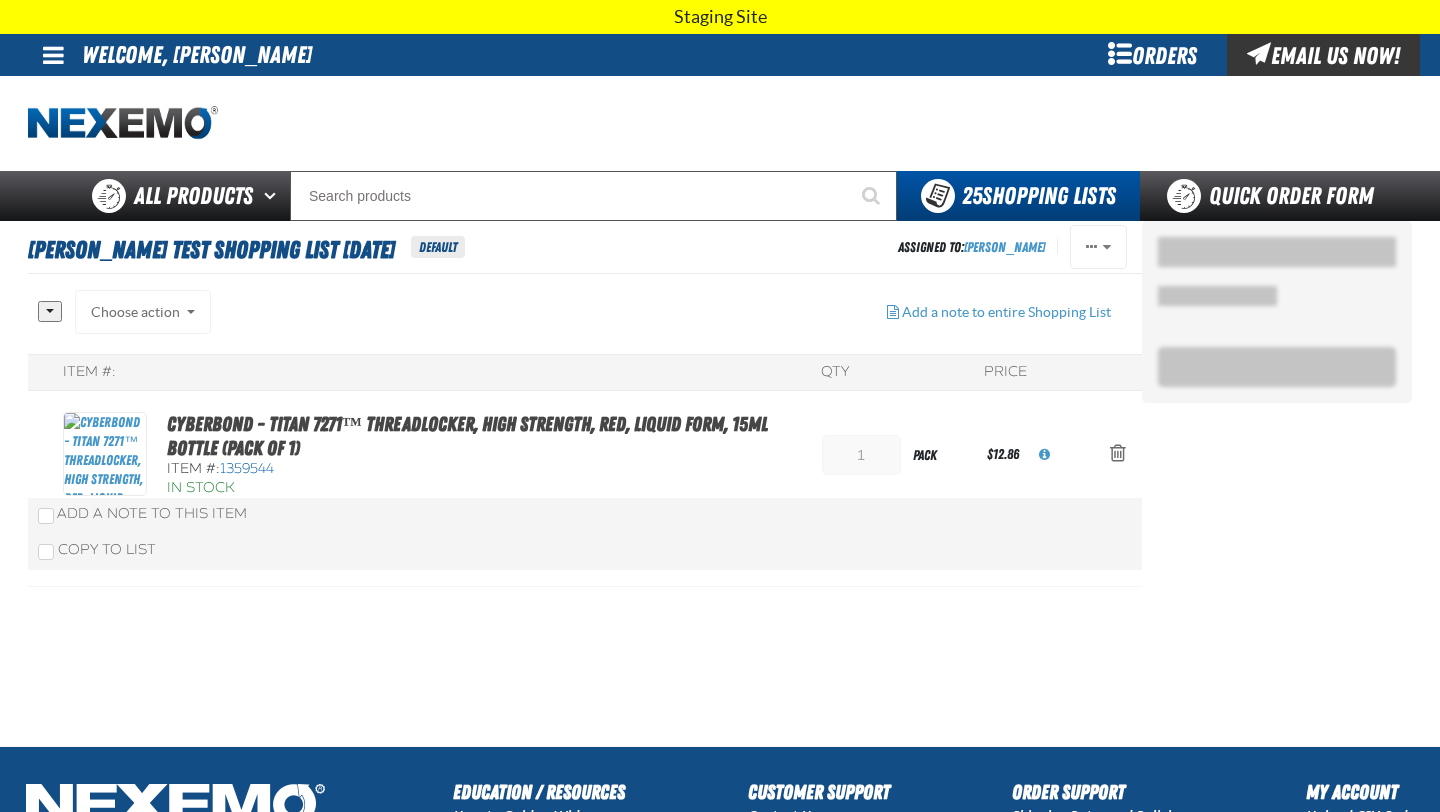scroll, scrollTop: 0, scrollLeft: 0, axis: both 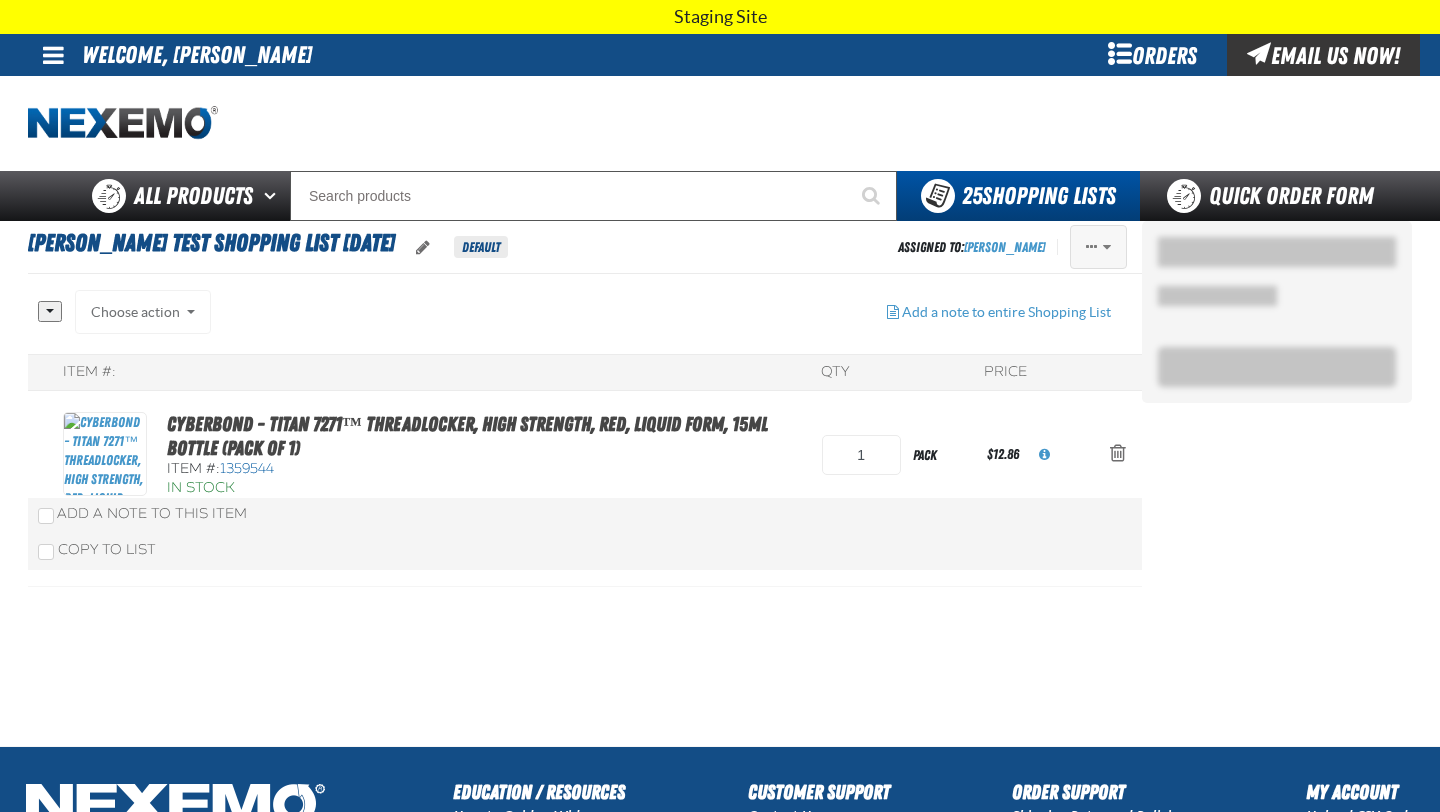 click at bounding box center (1107, 247) 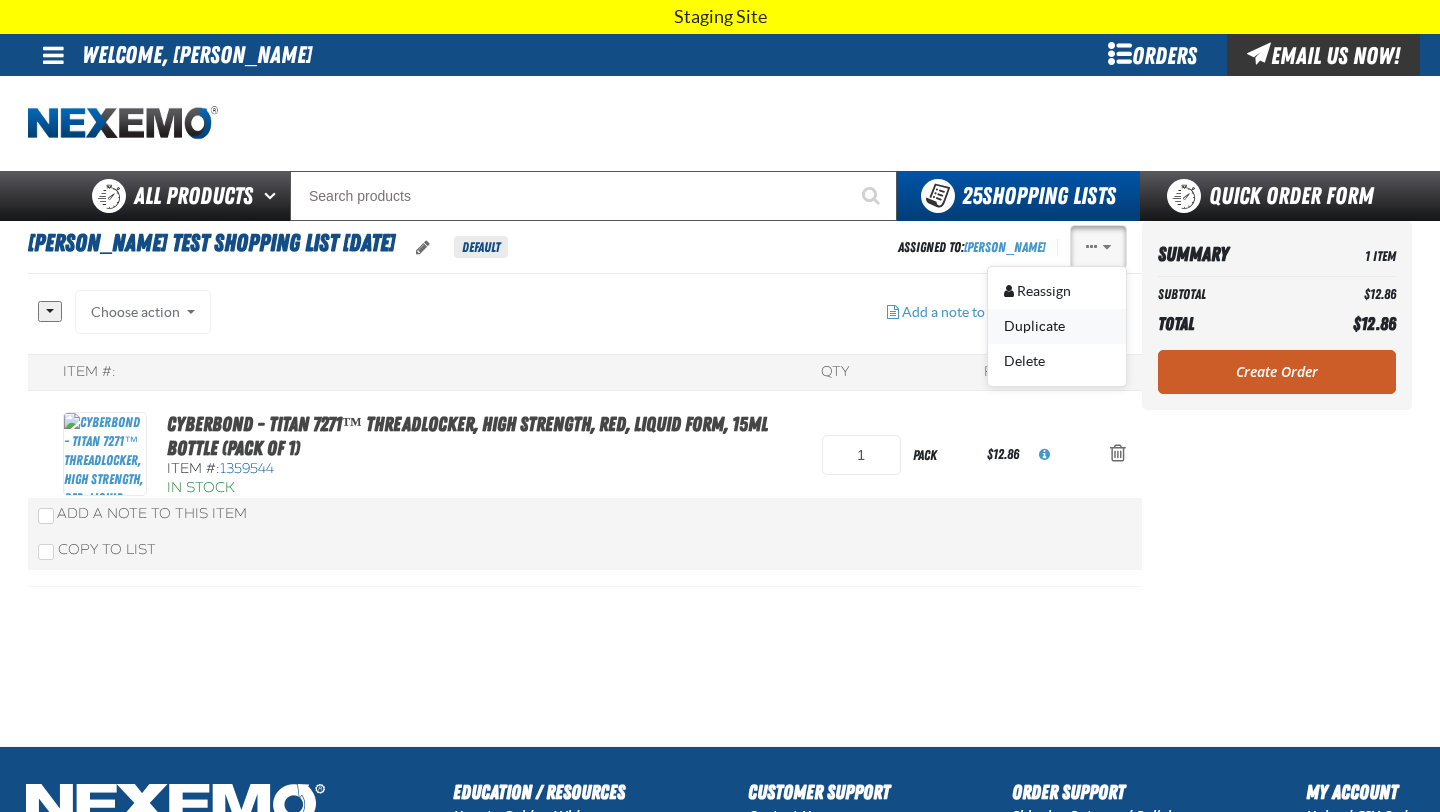 click on "Duplicate" at bounding box center (1057, 326) 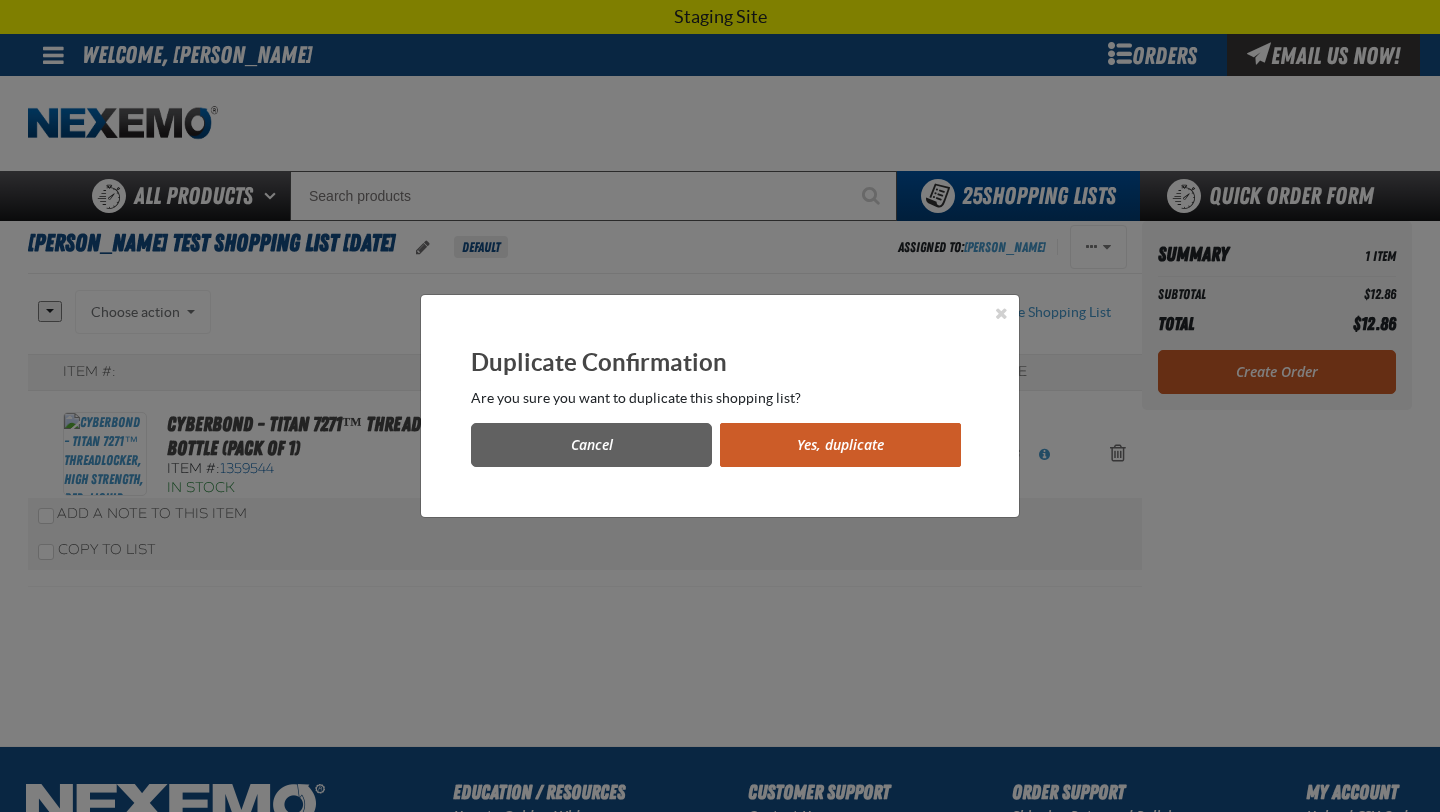 click on "Yes, duplicate" at bounding box center (840, 445) 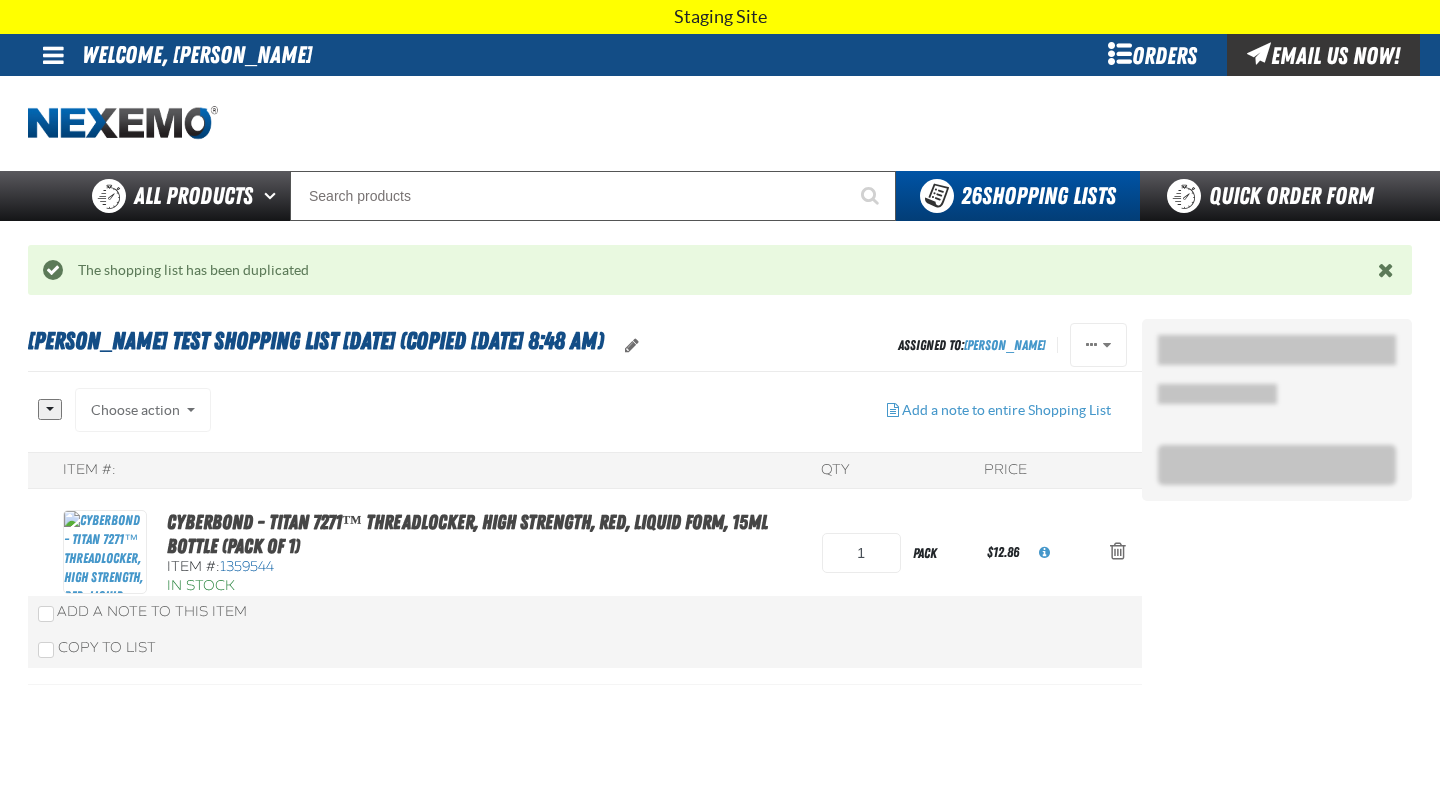 scroll, scrollTop: 0, scrollLeft: 0, axis: both 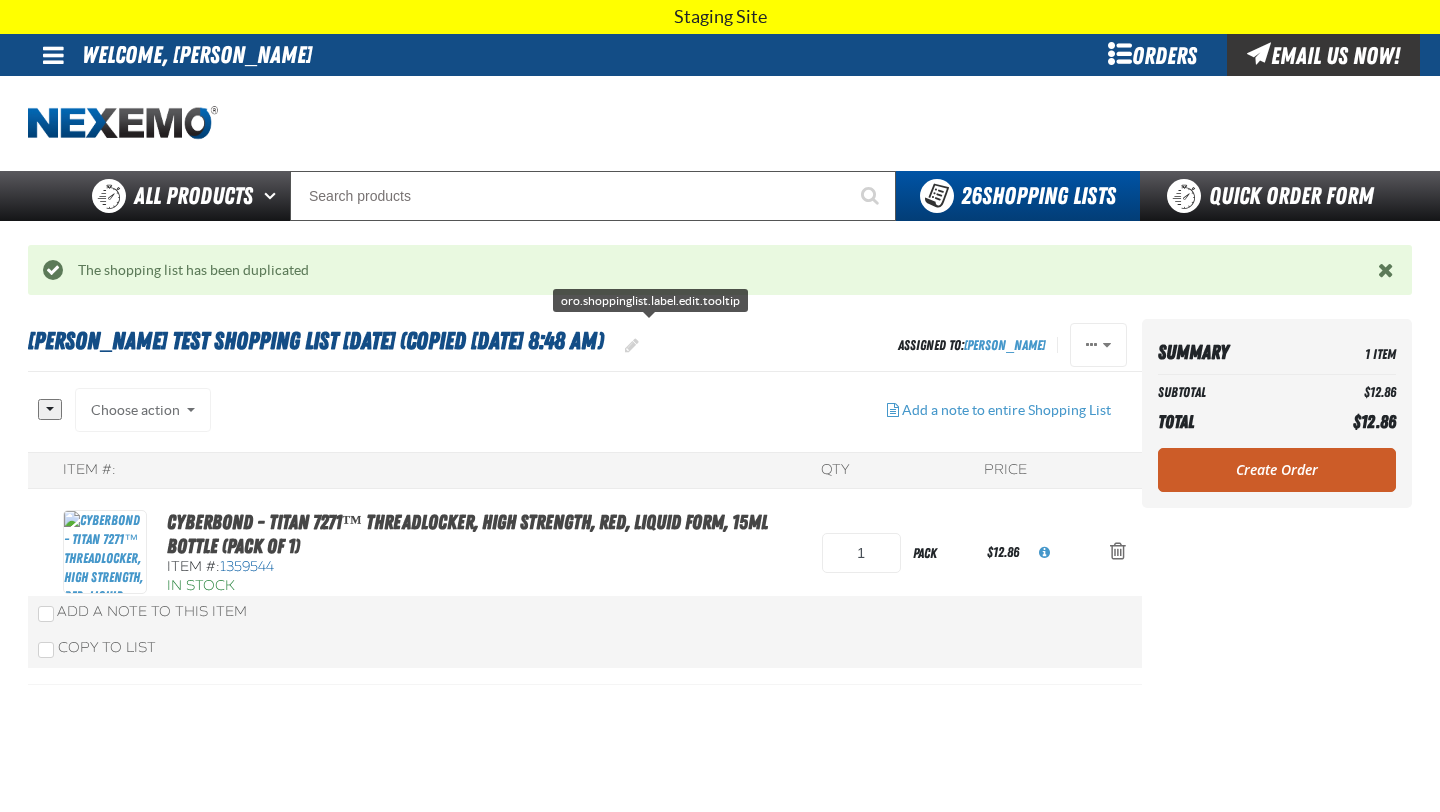 click at bounding box center (632, 346) 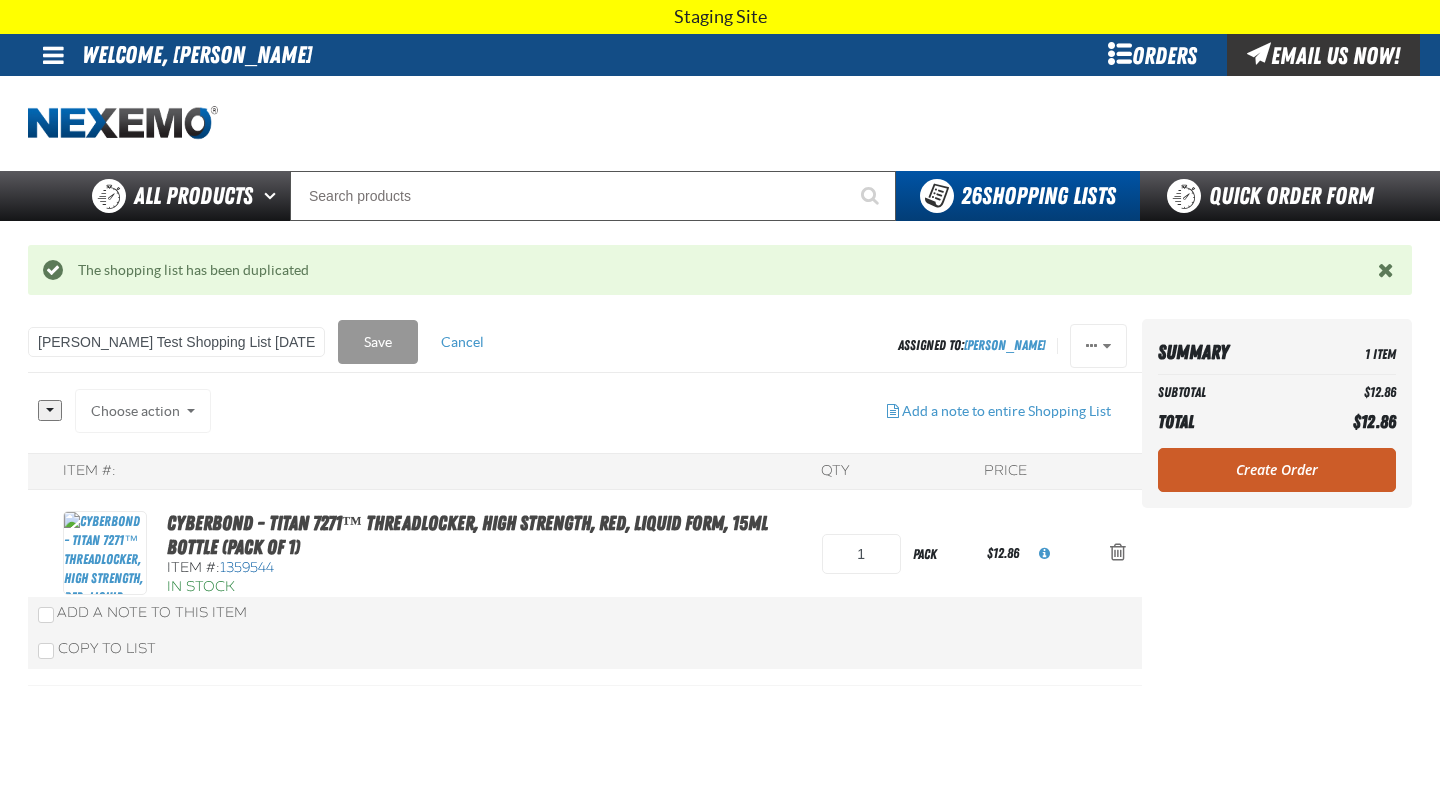 scroll, scrollTop: 0, scrollLeft: 142, axis: horizontal 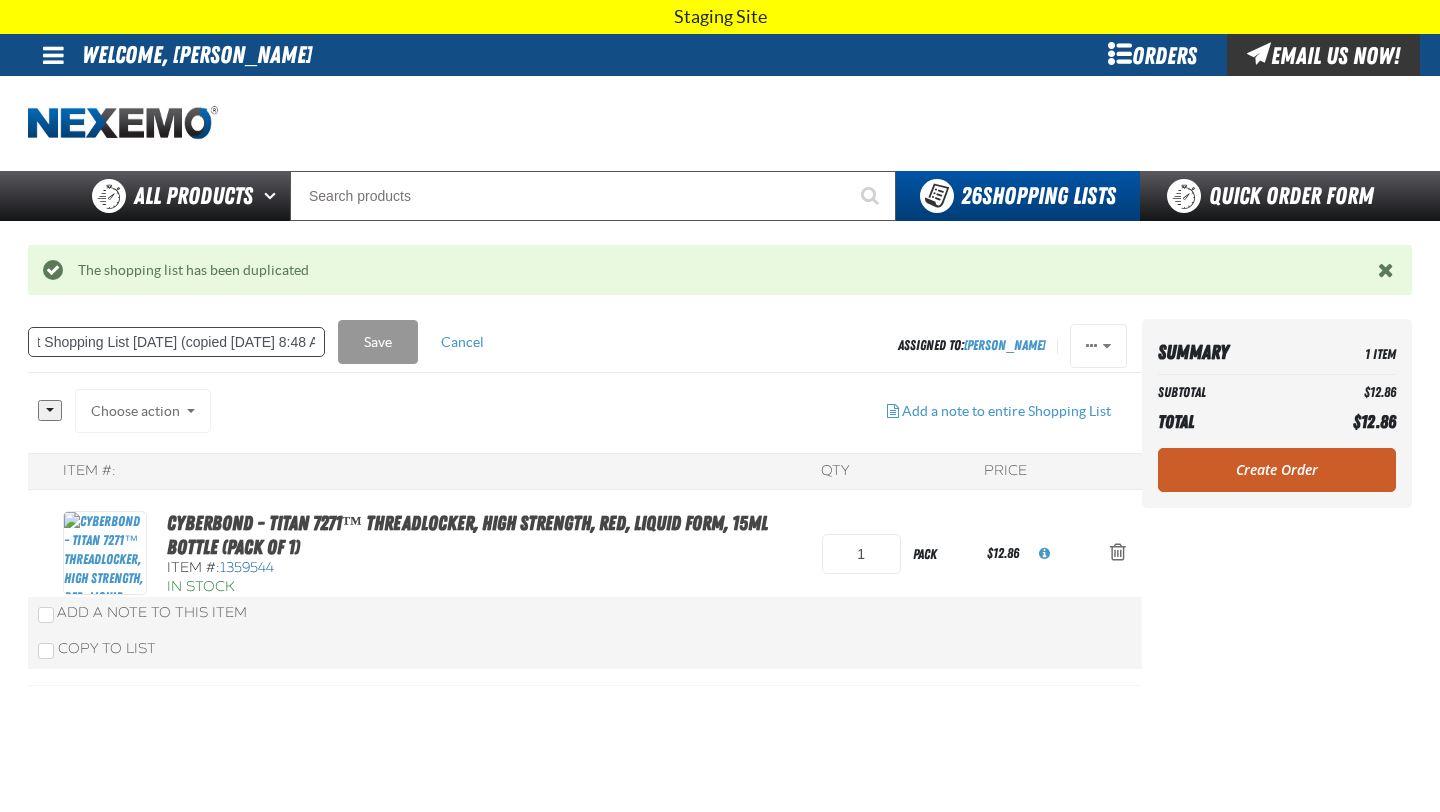 click on "Tommy Test Shopping List 2025-06-09 (copied 7/30/2025, 8:48 AM)
Tommy Test Shopping List 2025-06-09 (copied 7/30/2025, 8:48 AM)
Save
Cancel
Assigned To:
Paul Byrne
Reassign
Duplicate Set as Default Delete
1" at bounding box center [585, 581] 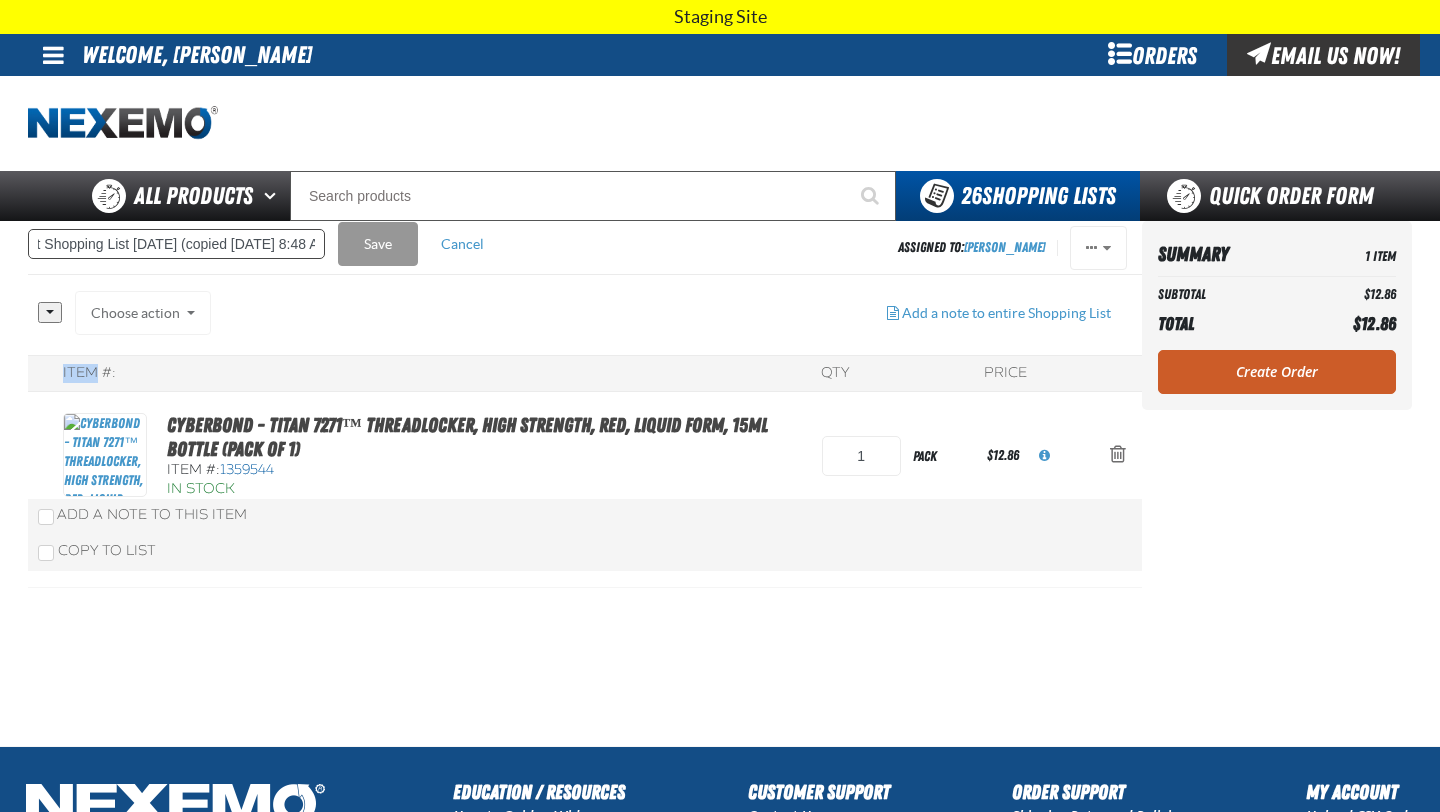 click on "All
None
Choose action
Add to Tommy Test Shopping List 2025-06-09" at bounding box center (454, 323) 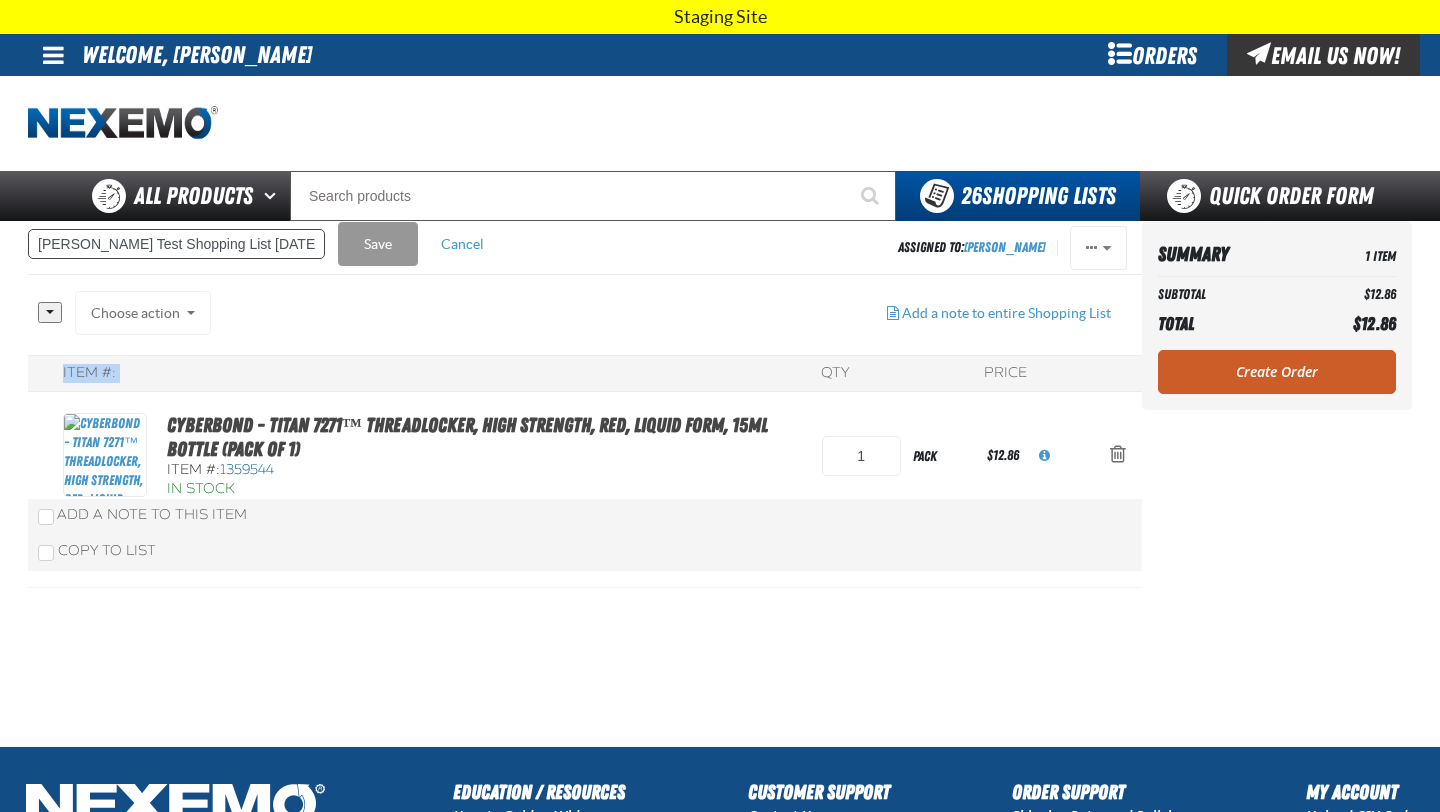 click on "All
None
Choose action
Add to Tommy Test Shopping List 2025-06-09" at bounding box center [454, 323] 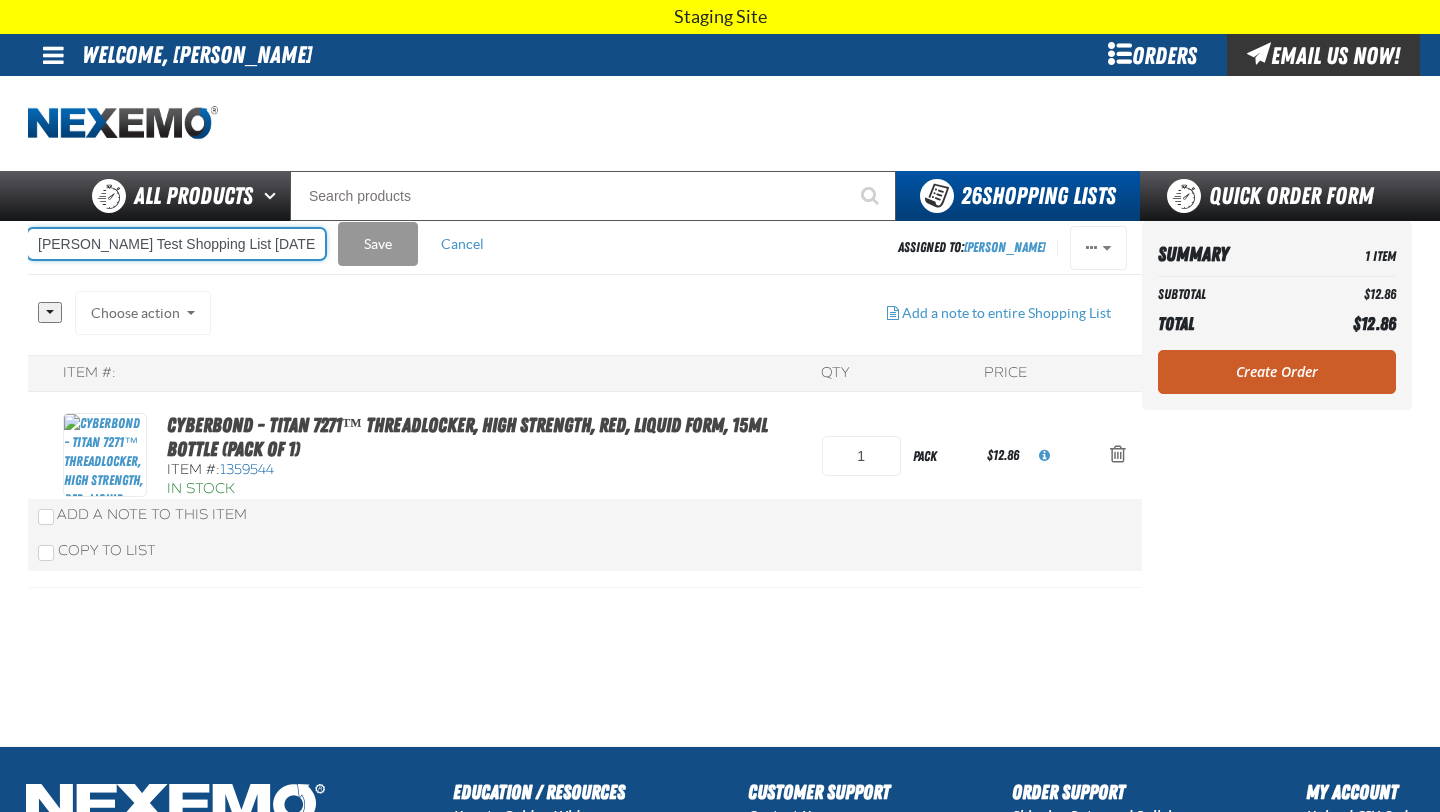 click on "Tommy Test Shopping List 2025-06-09 (copied 7/30/2025, 8:48 AM)" at bounding box center (176, 244) 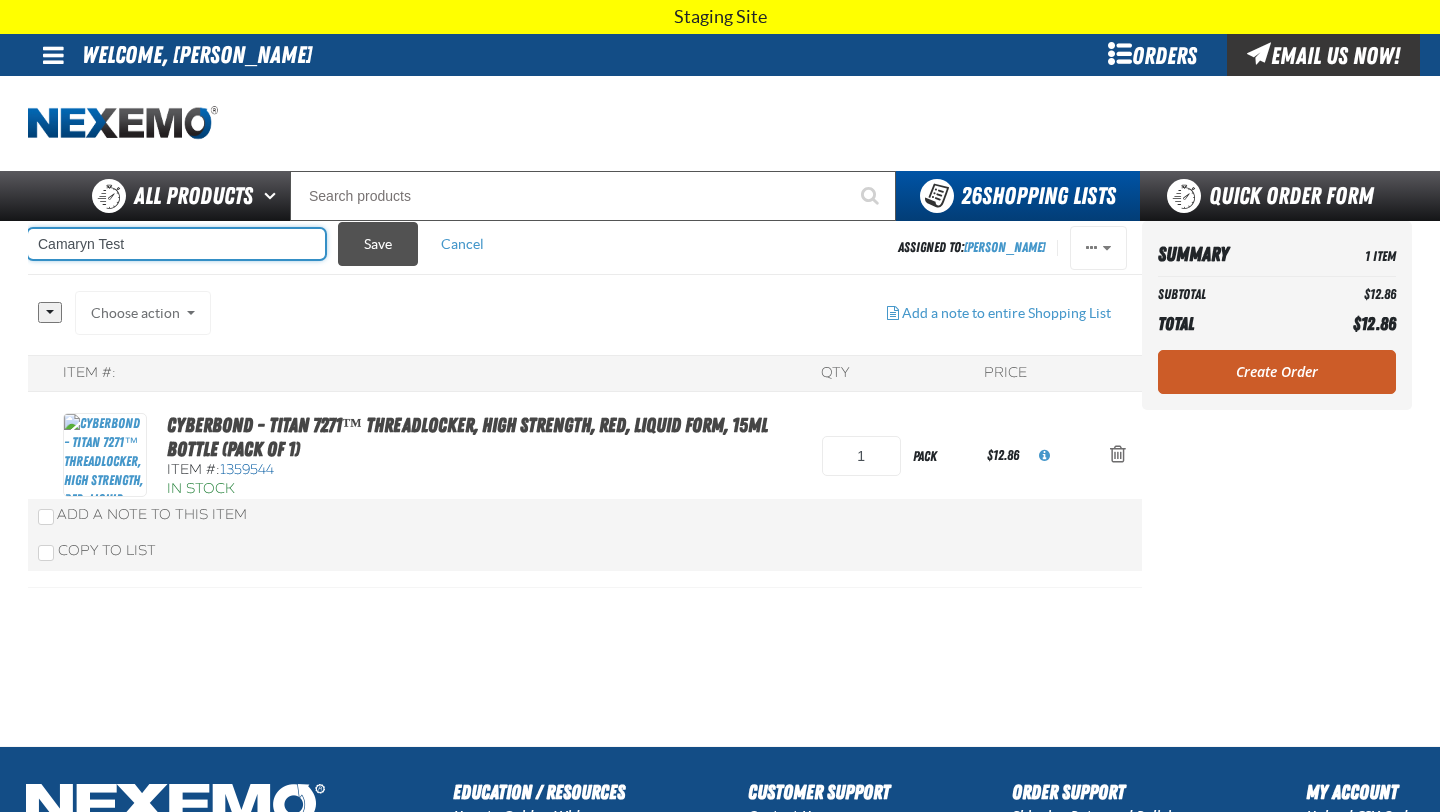 type on "Camaryn Test" 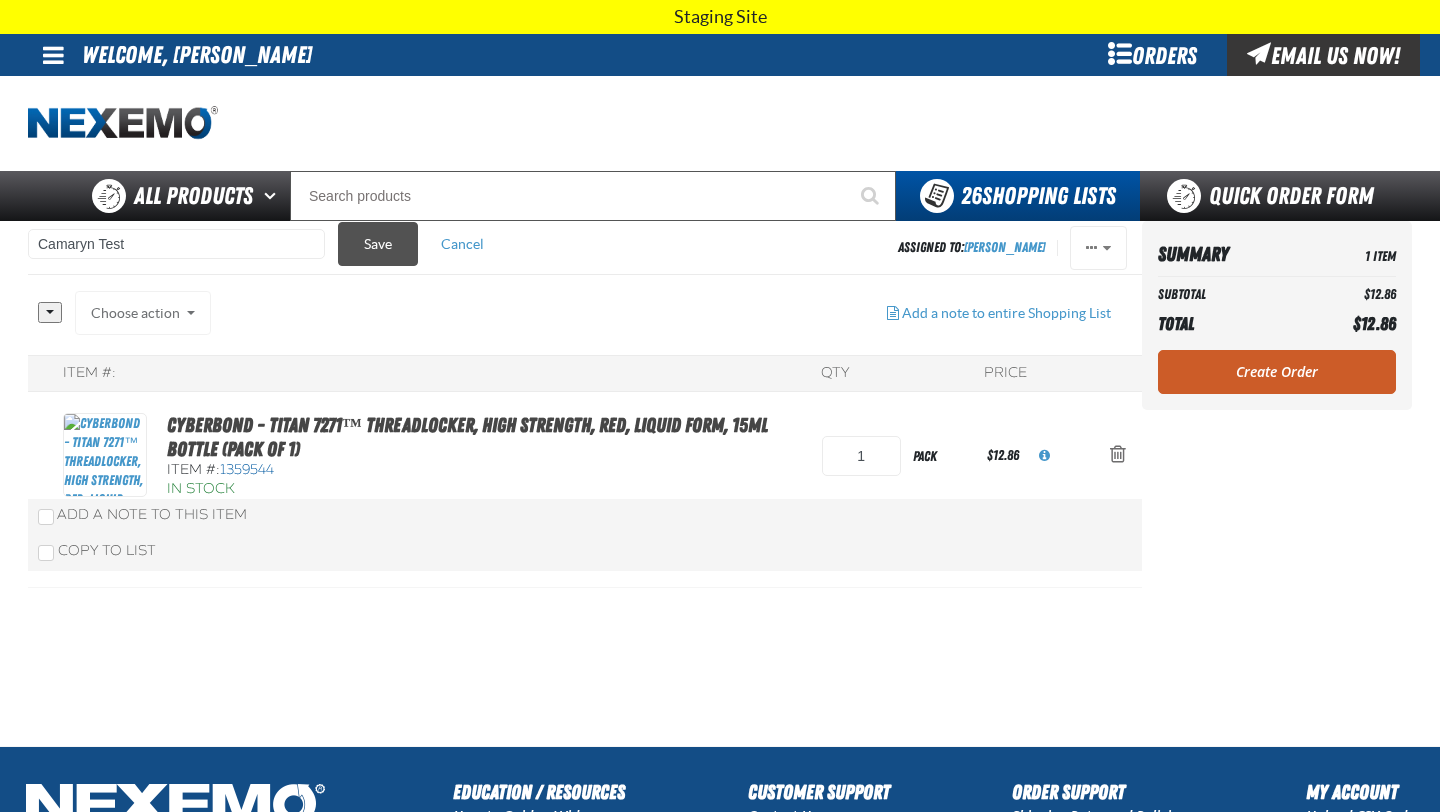 click on "Save" at bounding box center (378, 244) 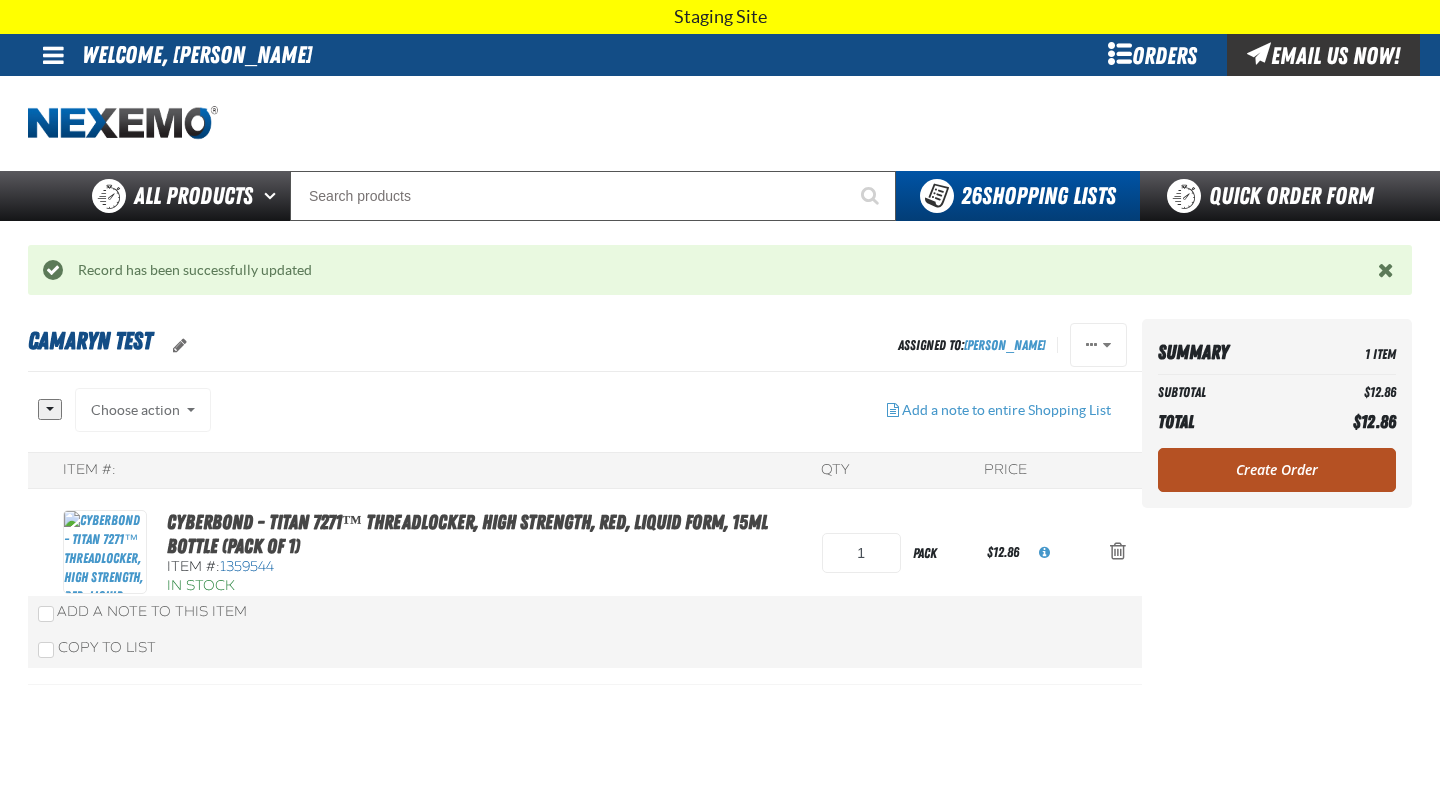 click on "Create Order" at bounding box center [1277, 470] 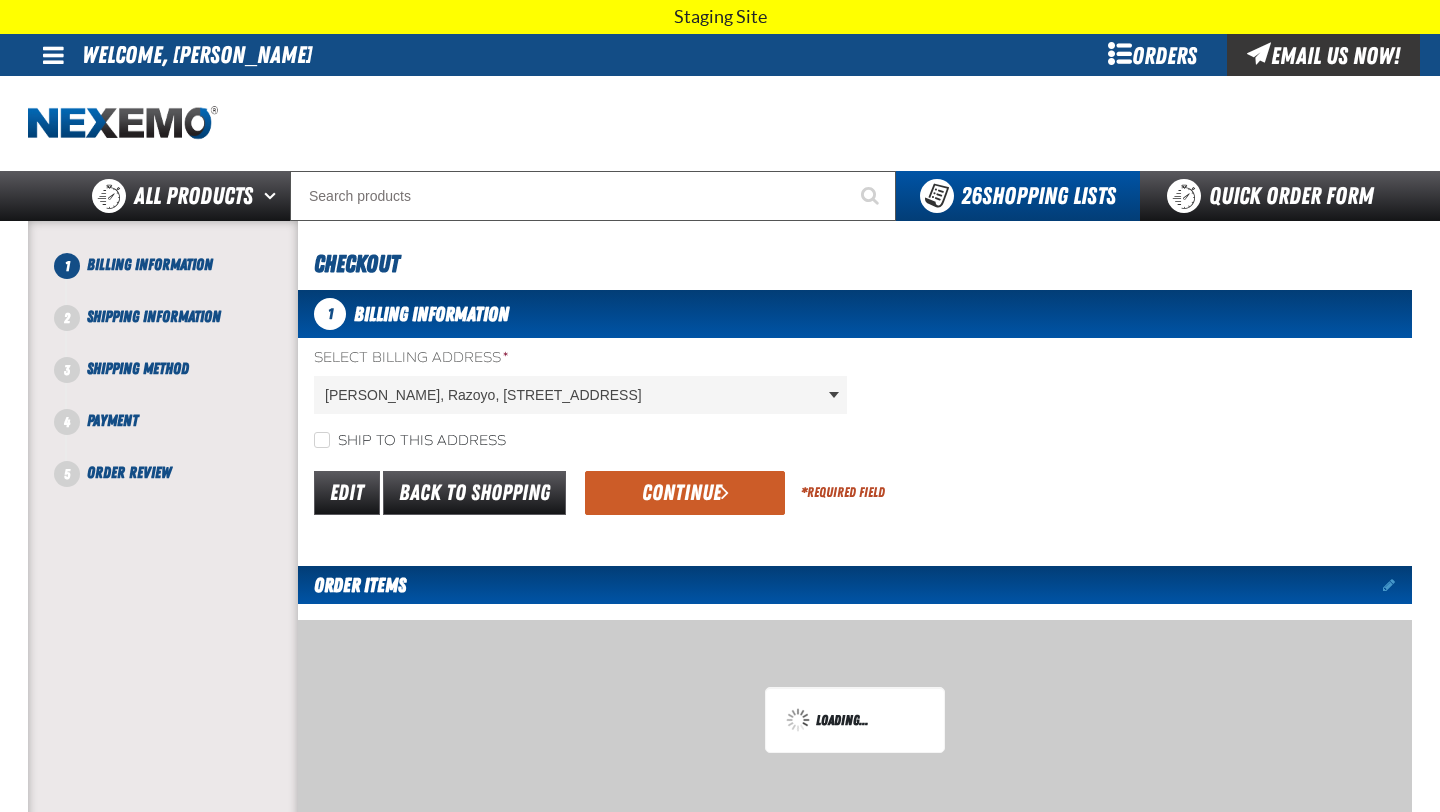 scroll, scrollTop: 0, scrollLeft: 0, axis: both 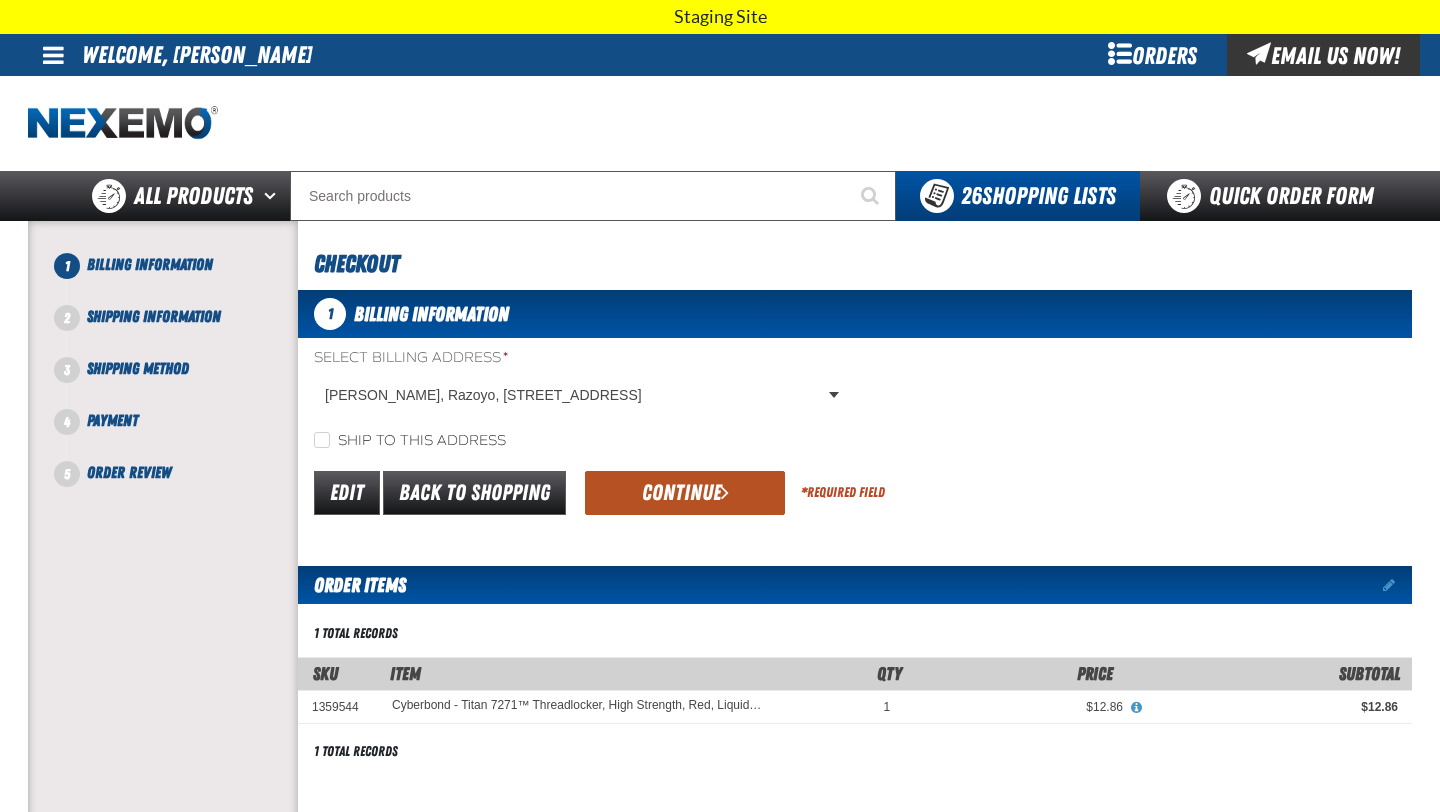 click on "Continue" 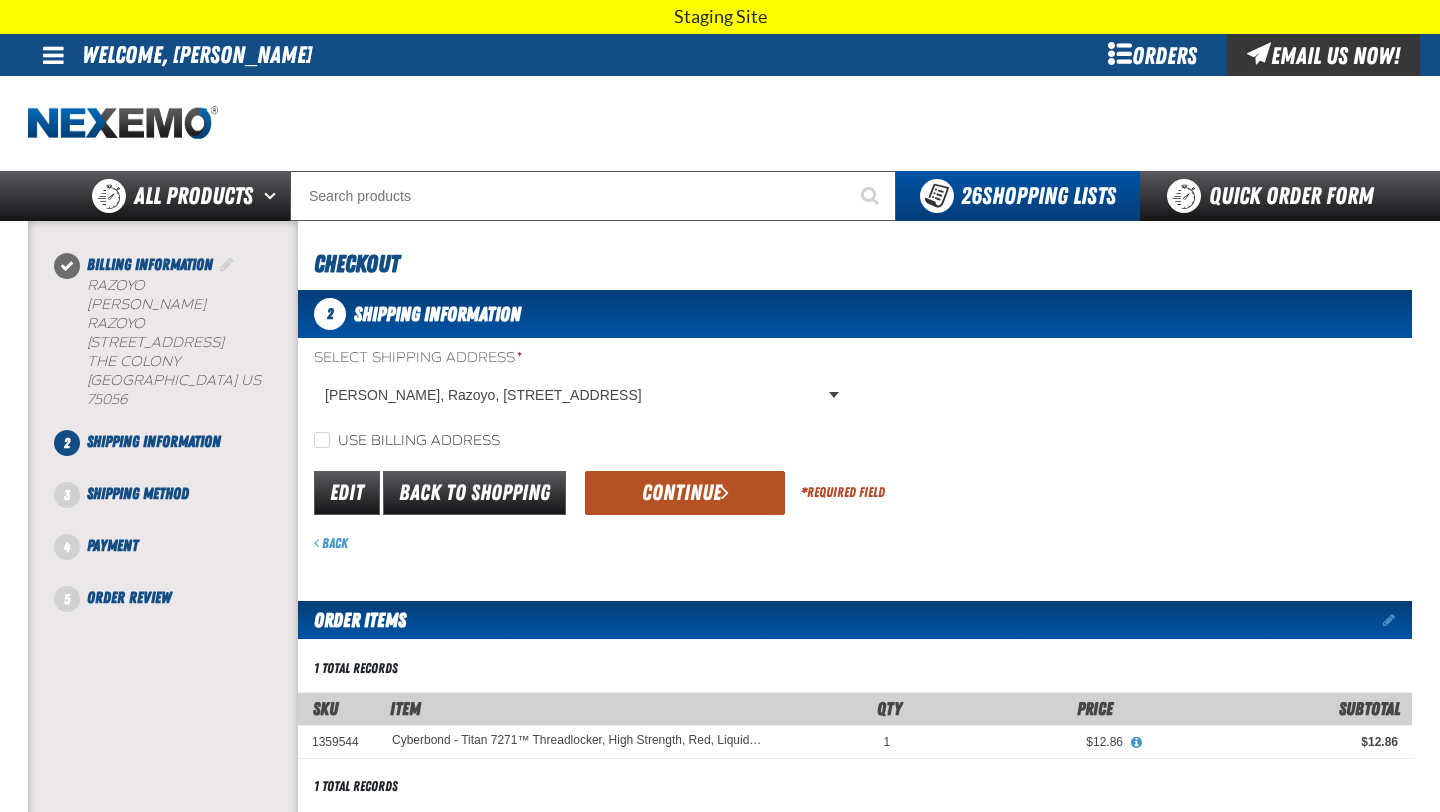 click on "Continue" 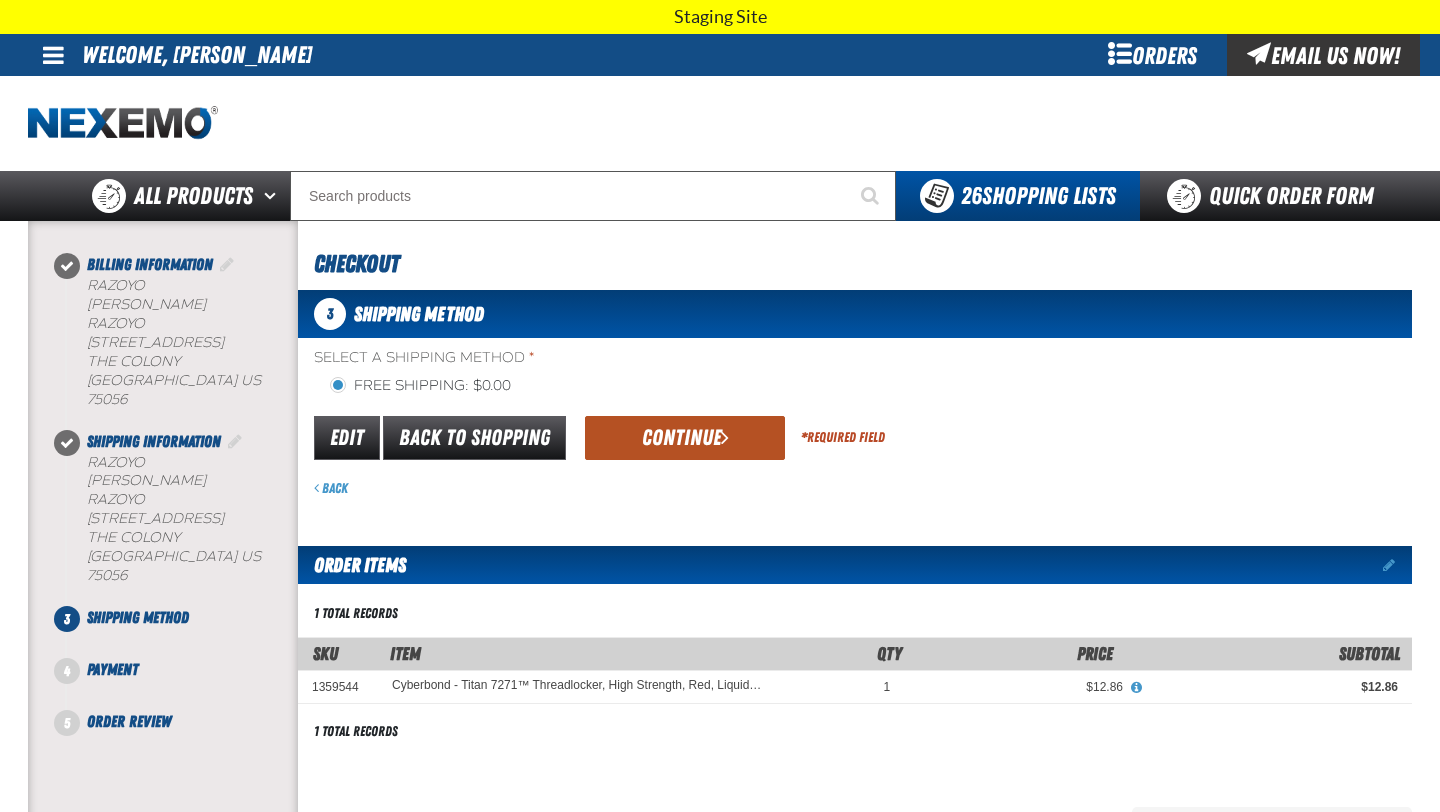 click on "Continue" 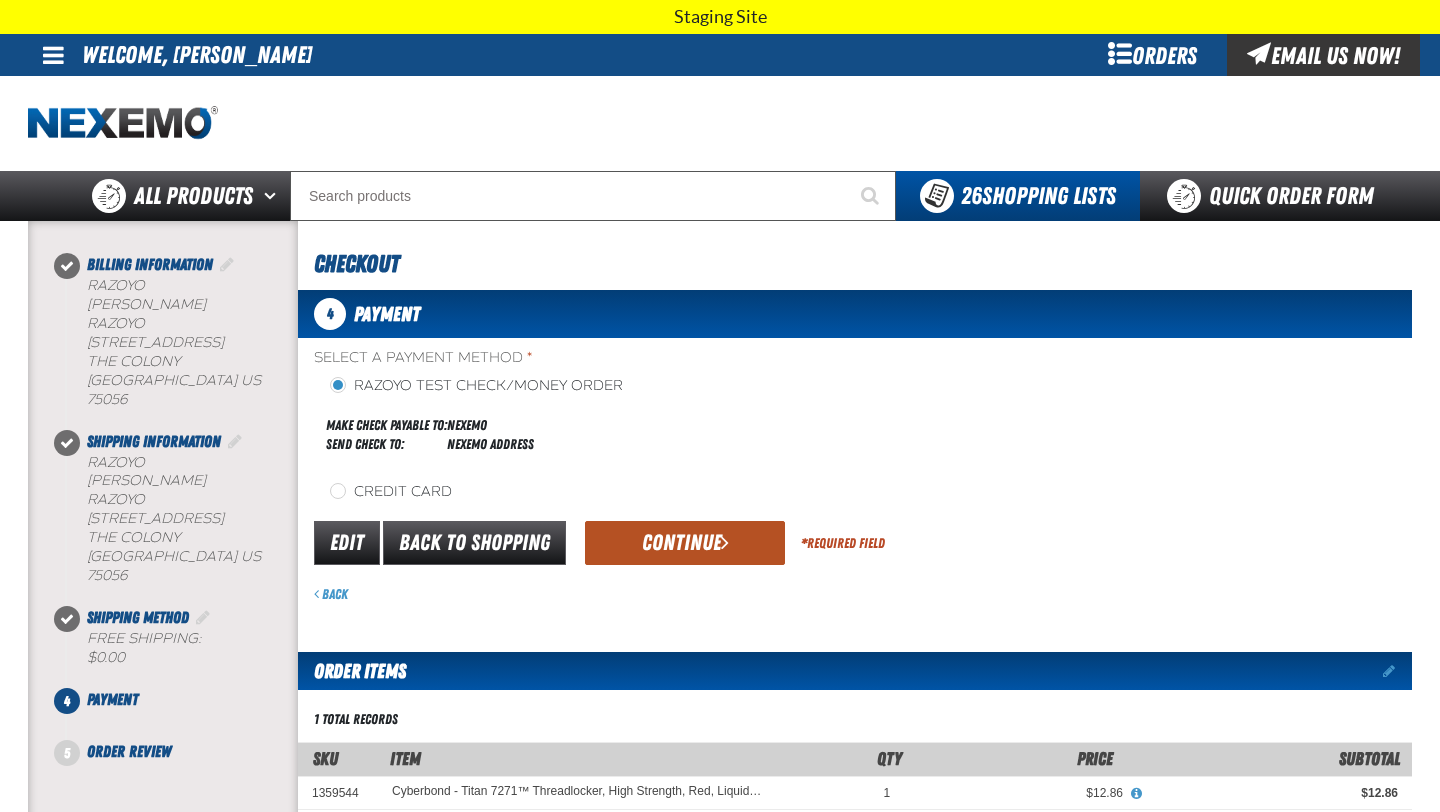 click on "Continue" 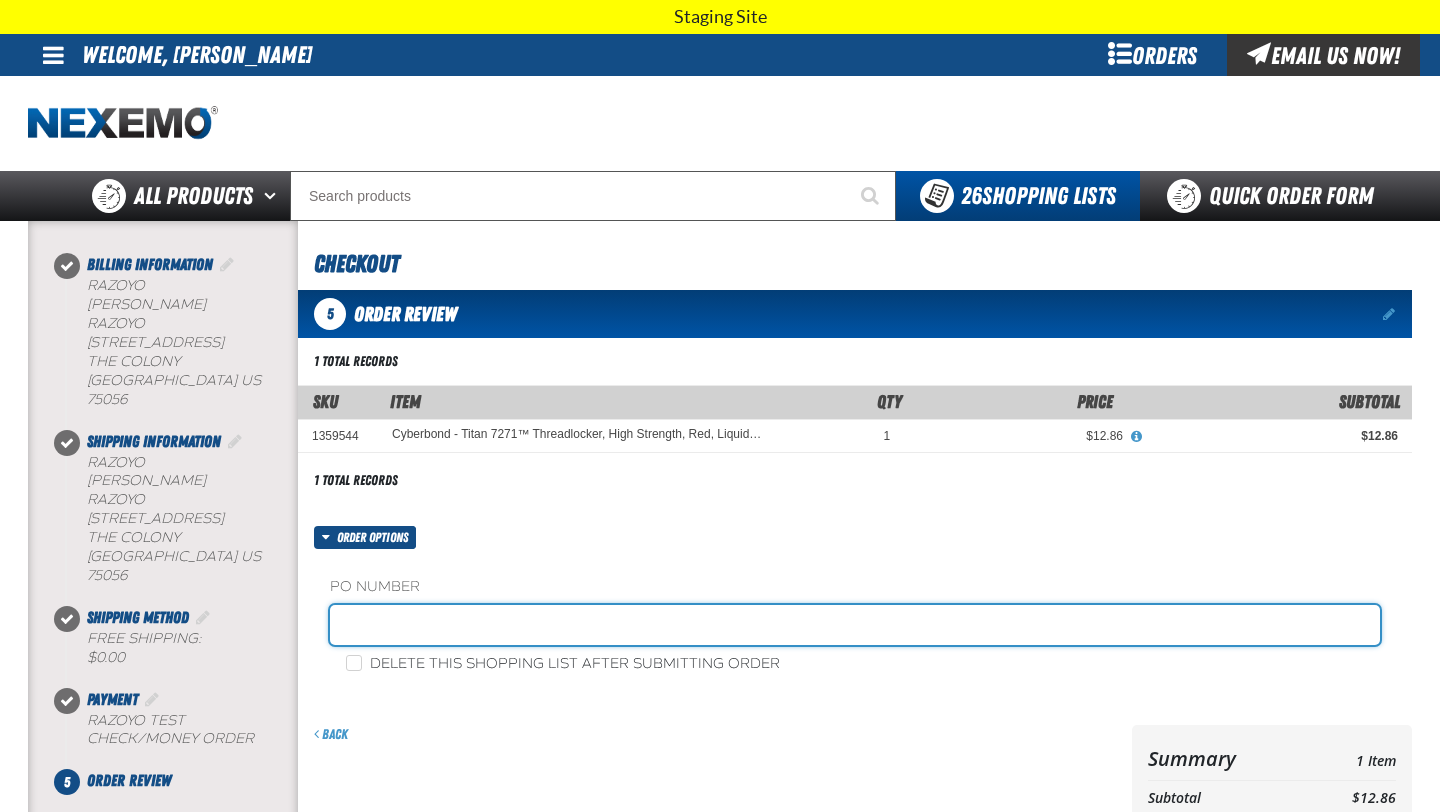 click 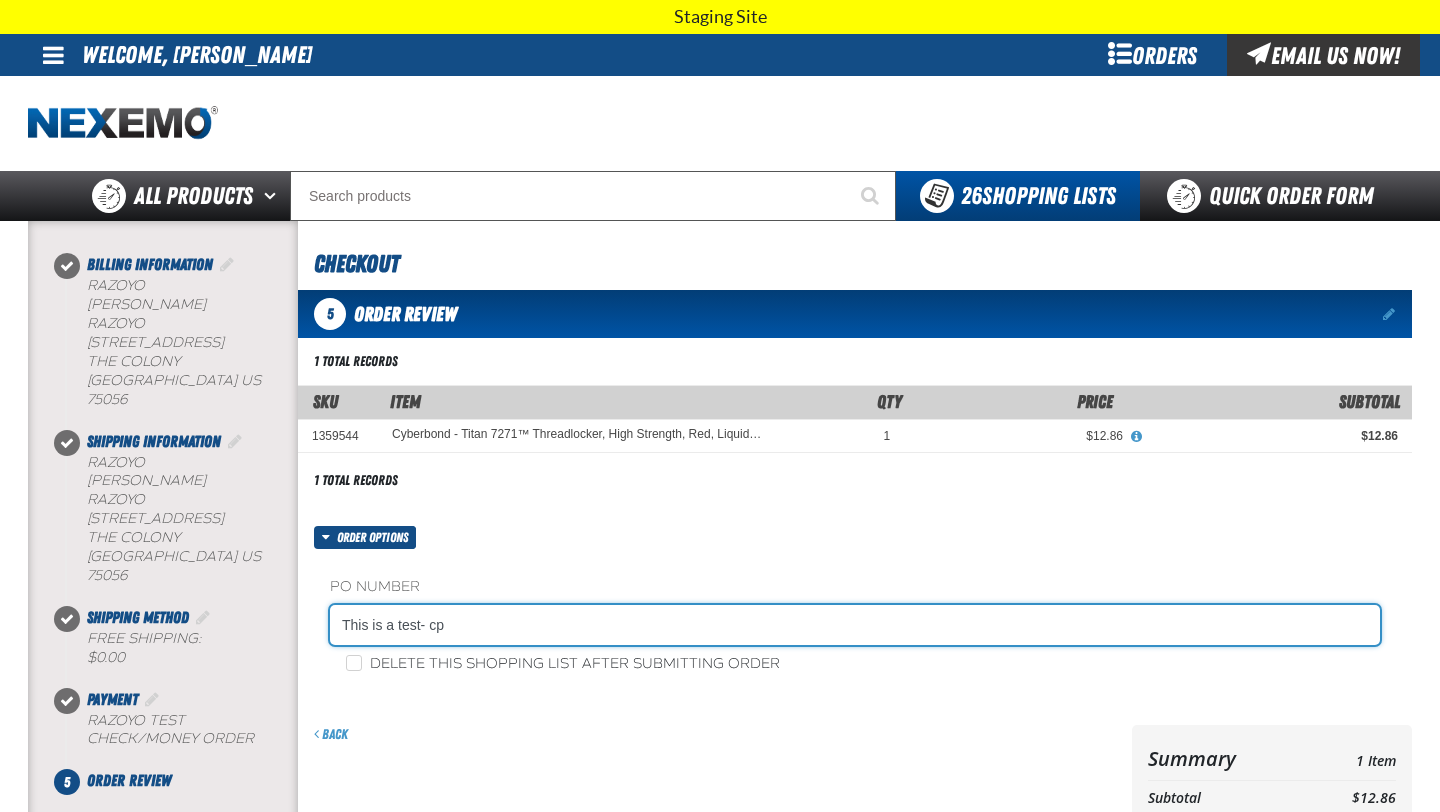 scroll, scrollTop: 440, scrollLeft: 0, axis: vertical 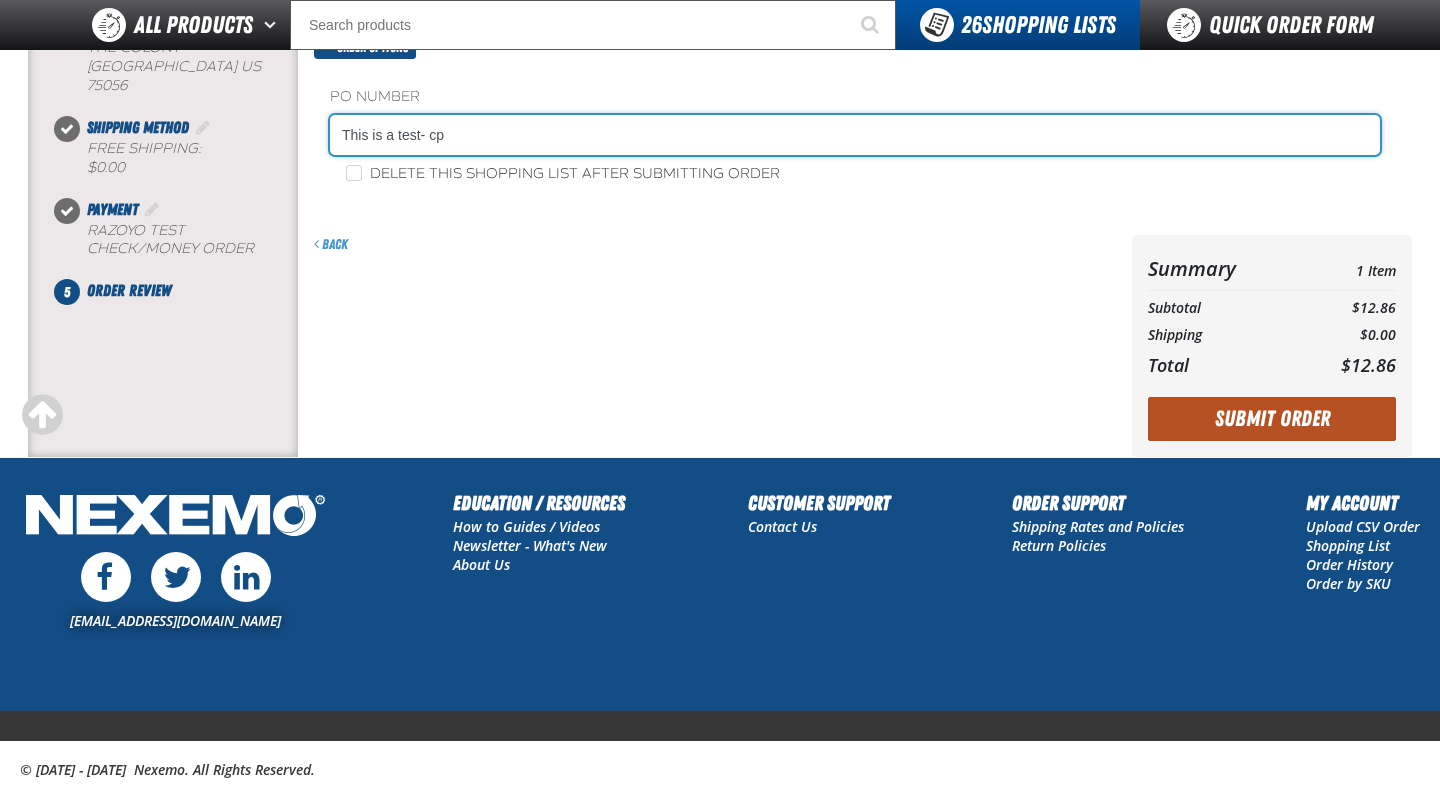 type on "This is a test- cp" 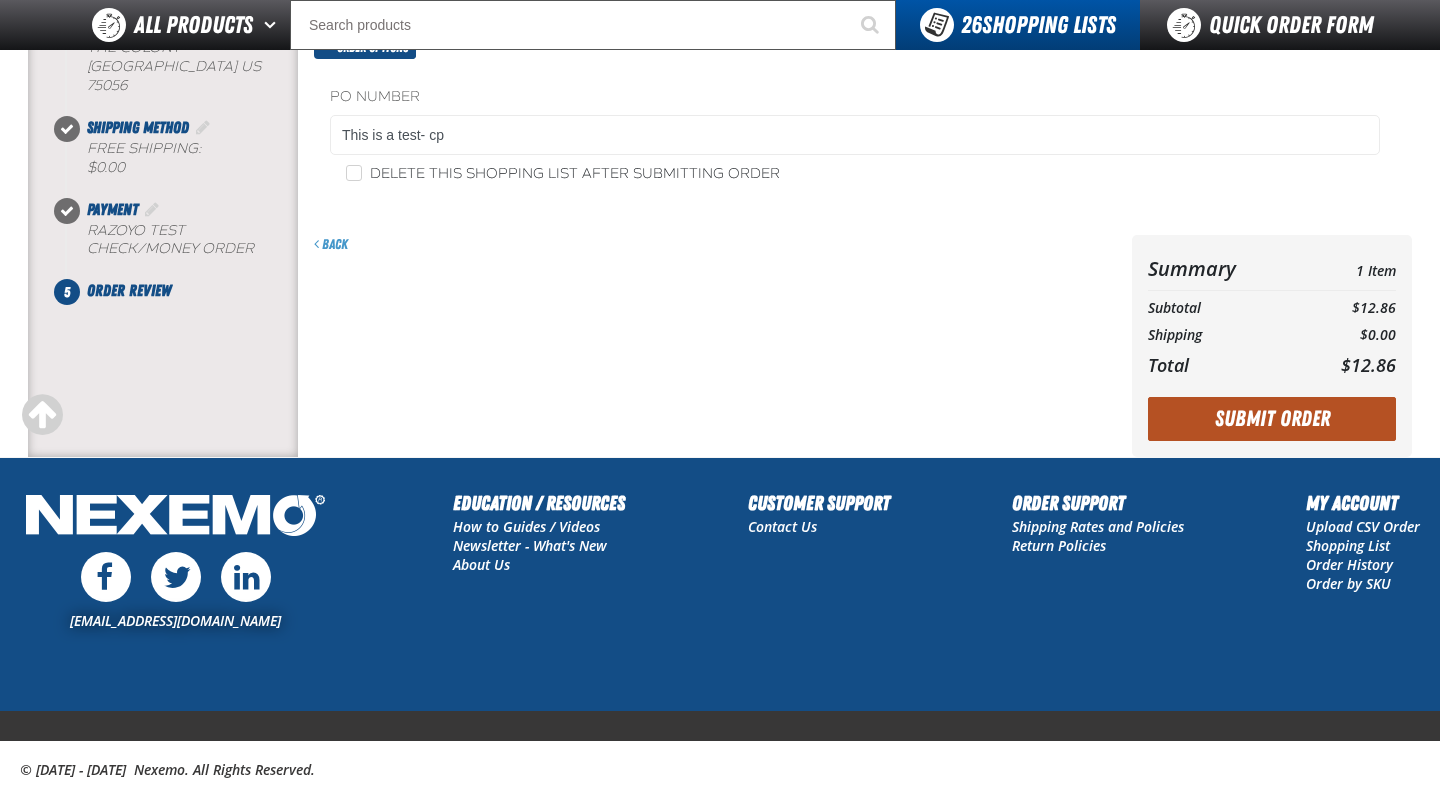 click on "Submit Order" 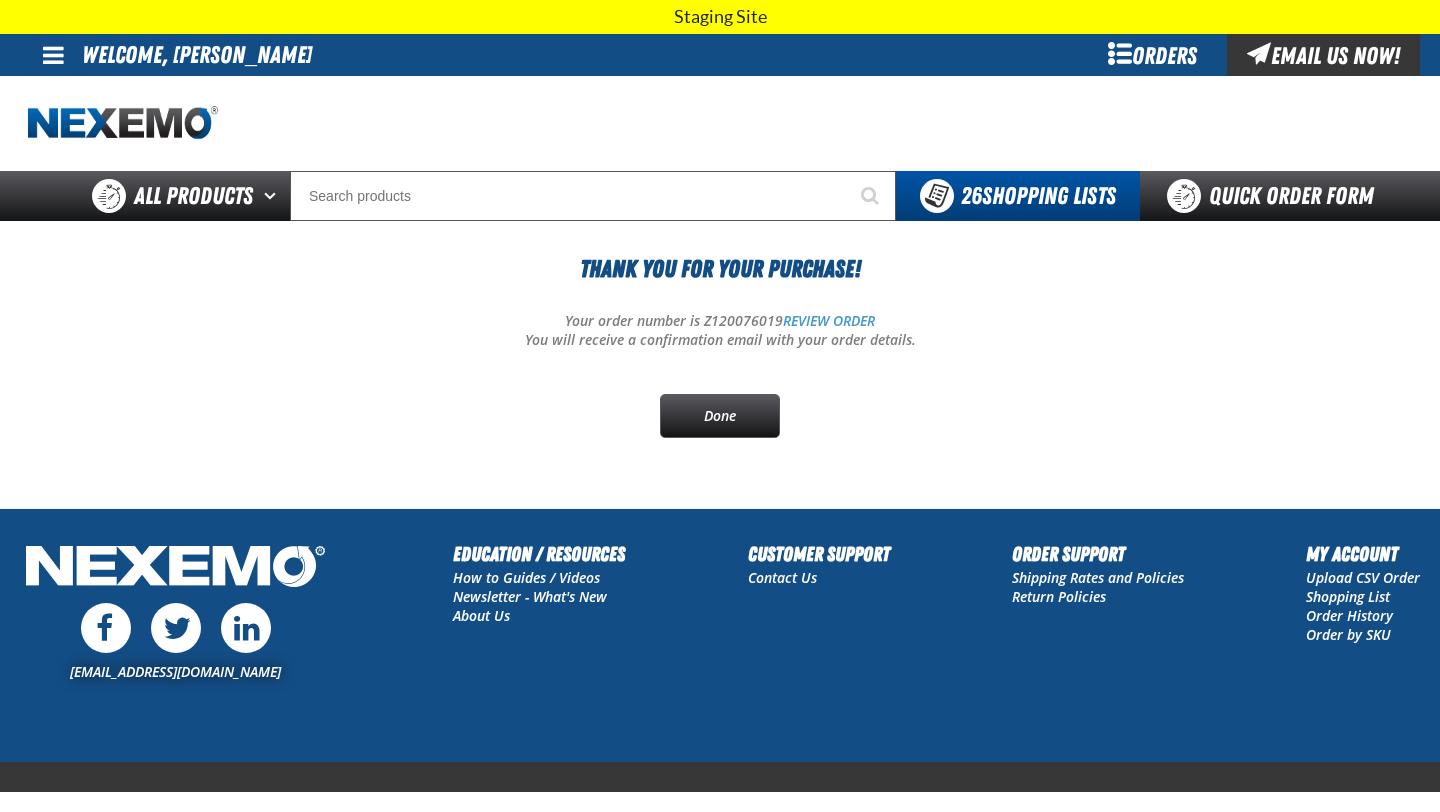 scroll, scrollTop: 0, scrollLeft: 0, axis: both 